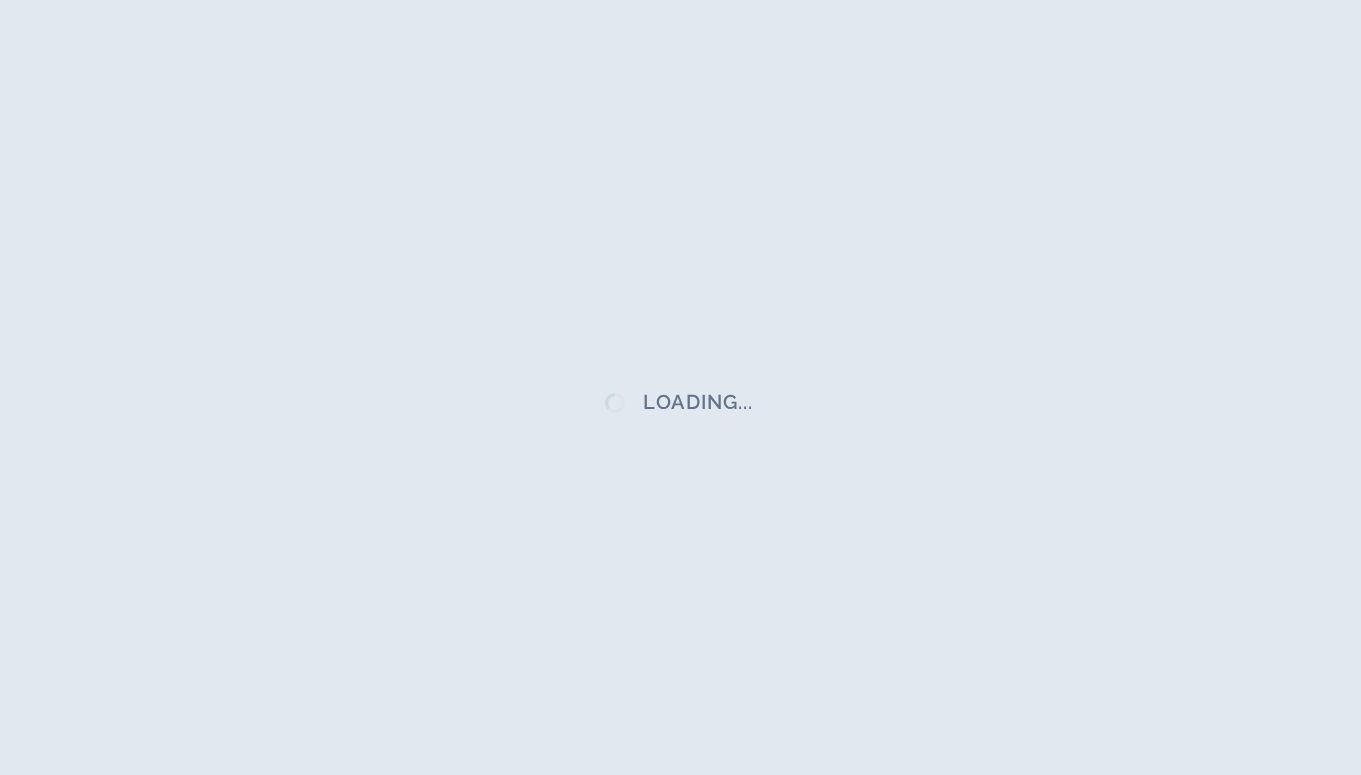 scroll, scrollTop: 0, scrollLeft: 0, axis: both 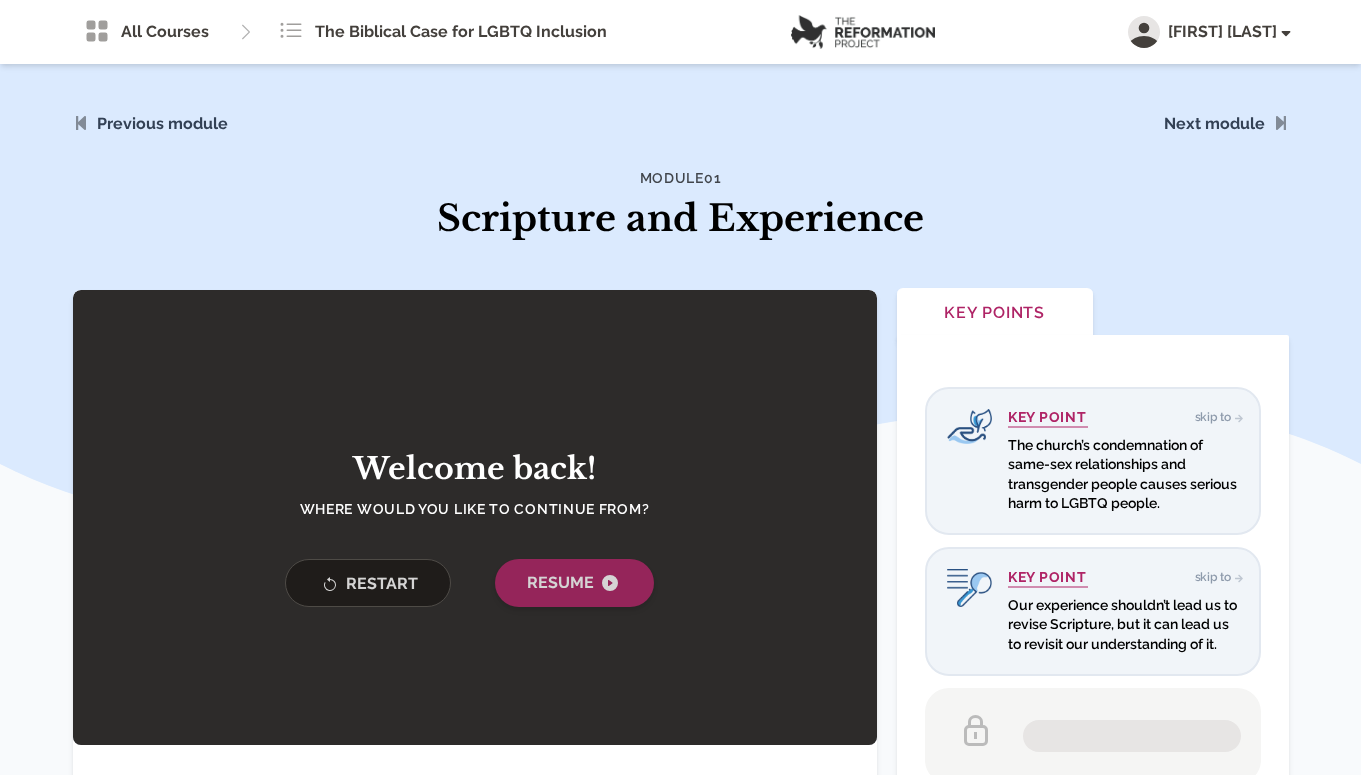 click on "Resume" at bounding box center [574, 583] 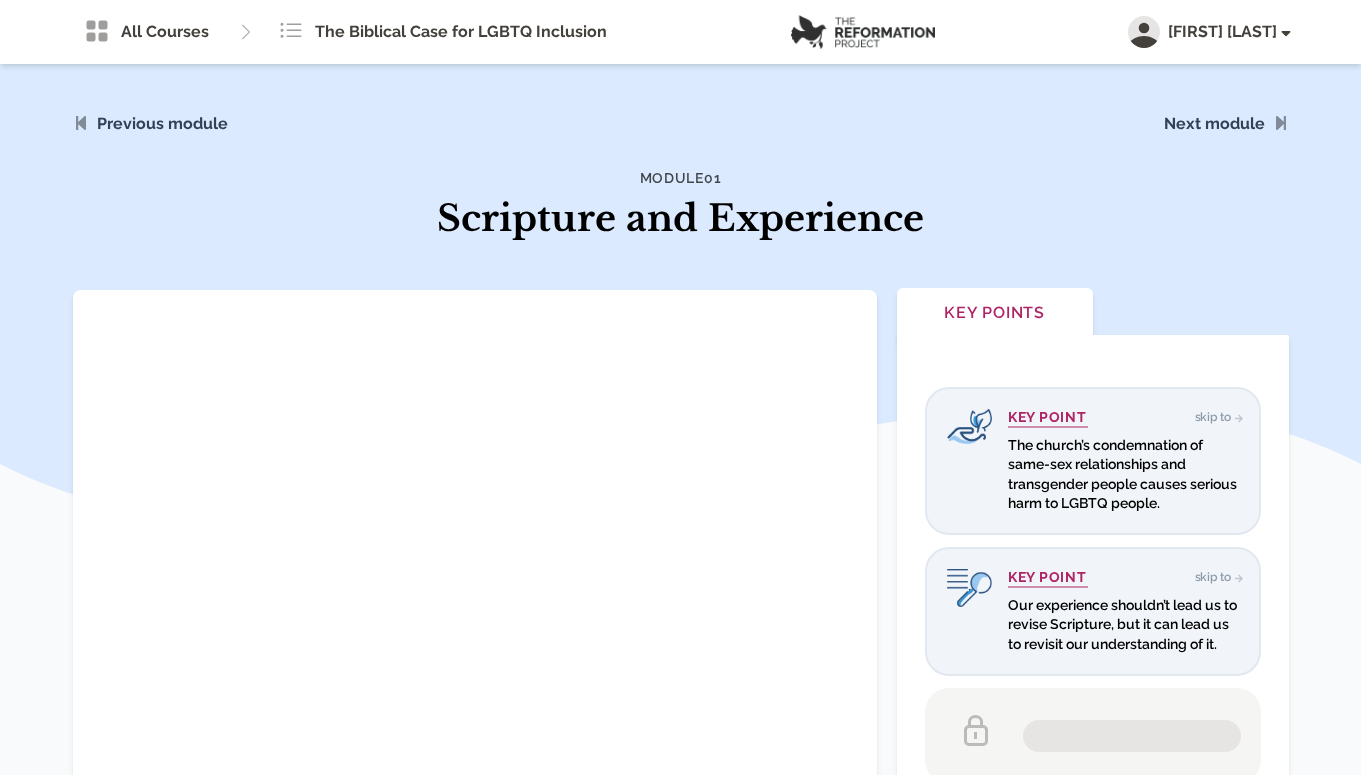 scroll, scrollTop: 0, scrollLeft: 0, axis: both 